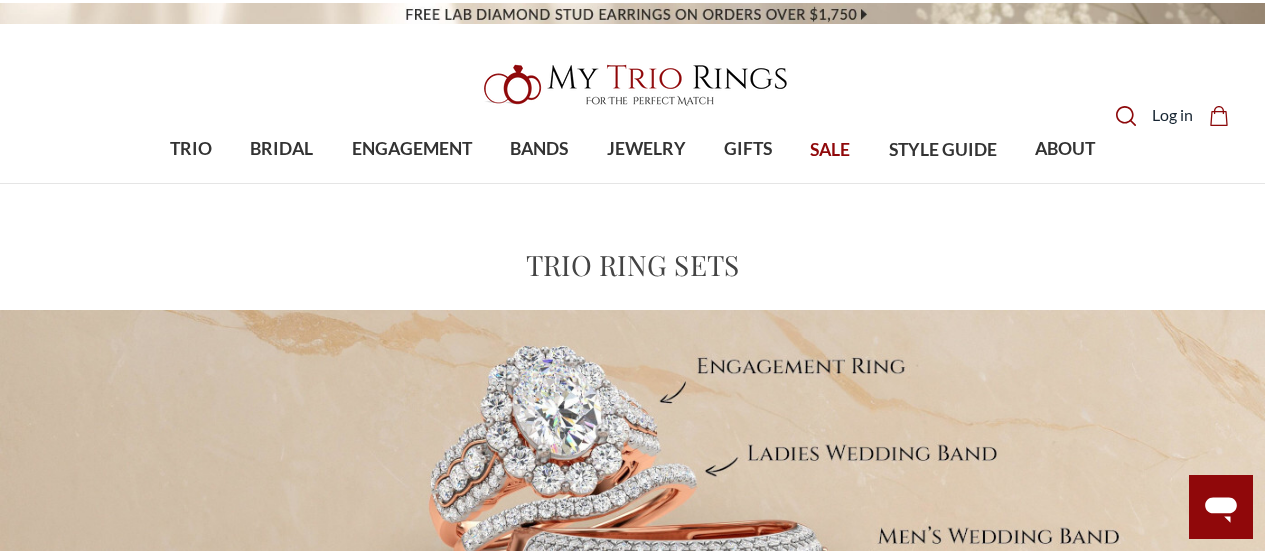 scroll, scrollTop: 200, scrollLeft: 0, axis: vertical 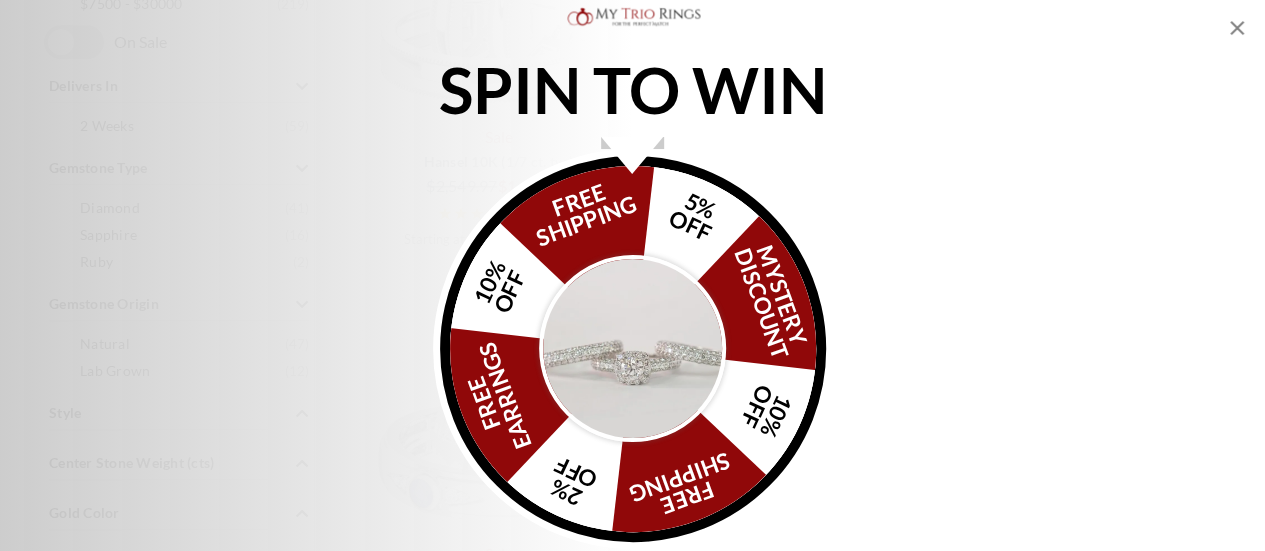 click 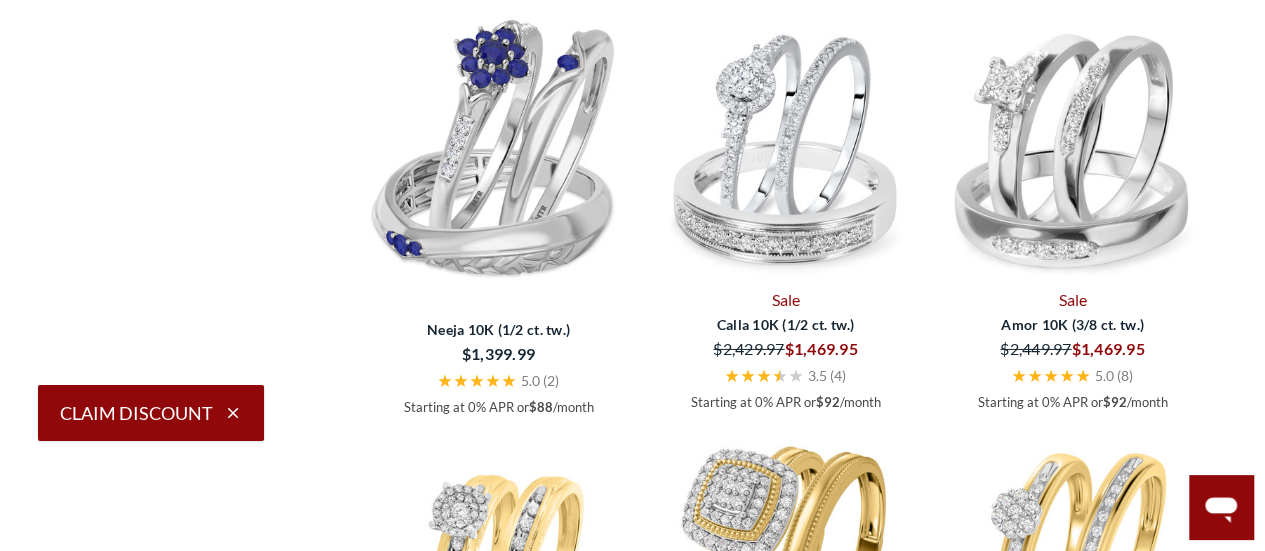scroll, scrollTop: 3100, scrollLeft: 0, axis: vertical 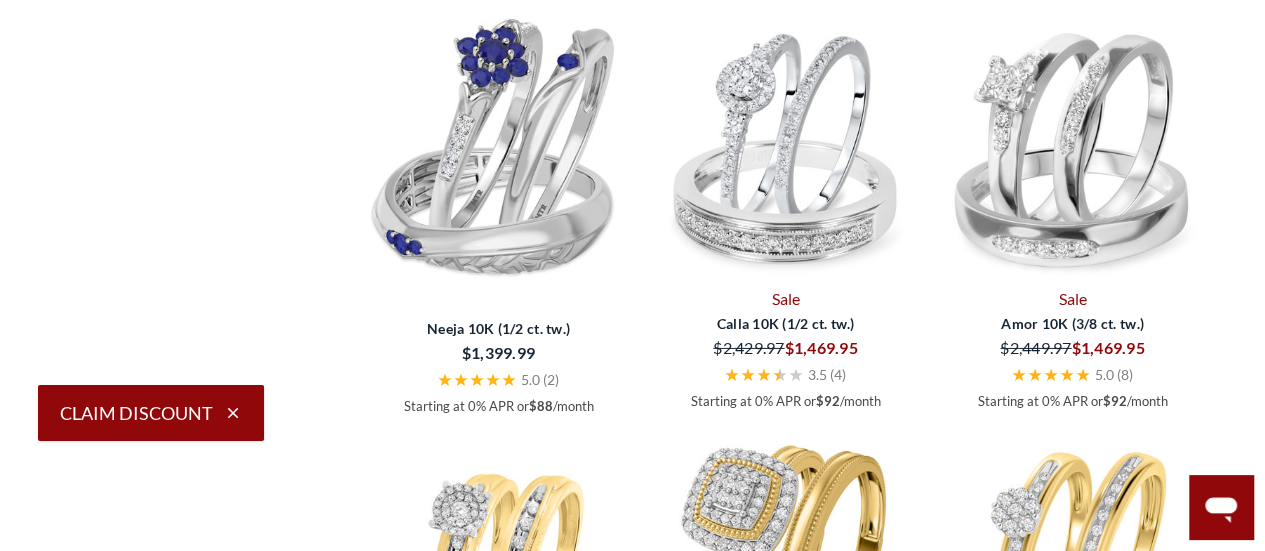 click at bounding box center (498, -307) 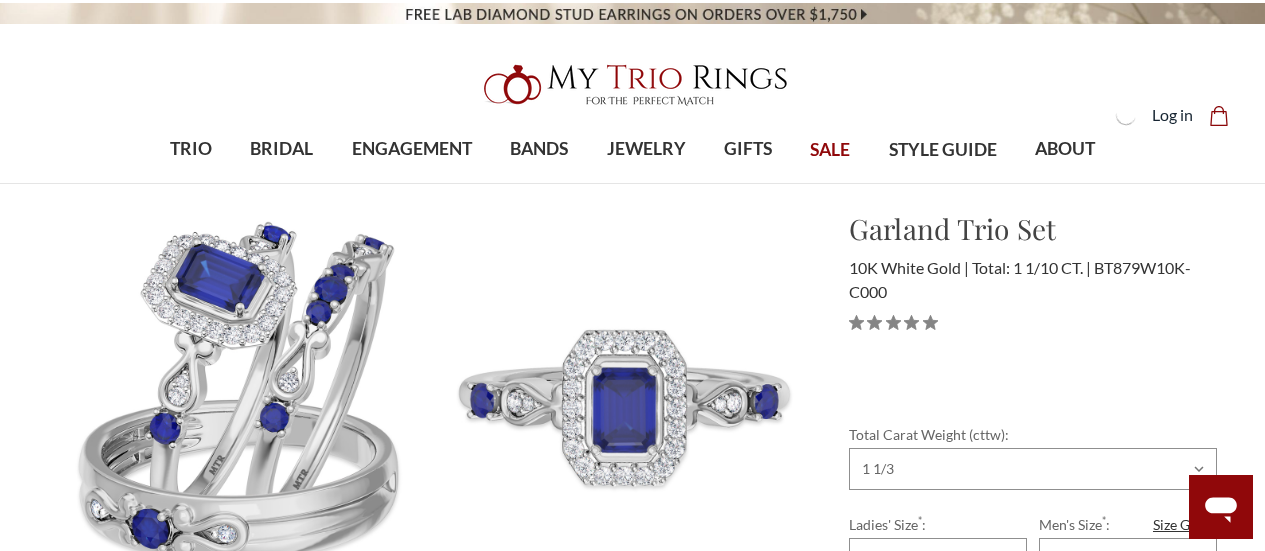 select on "18367499" 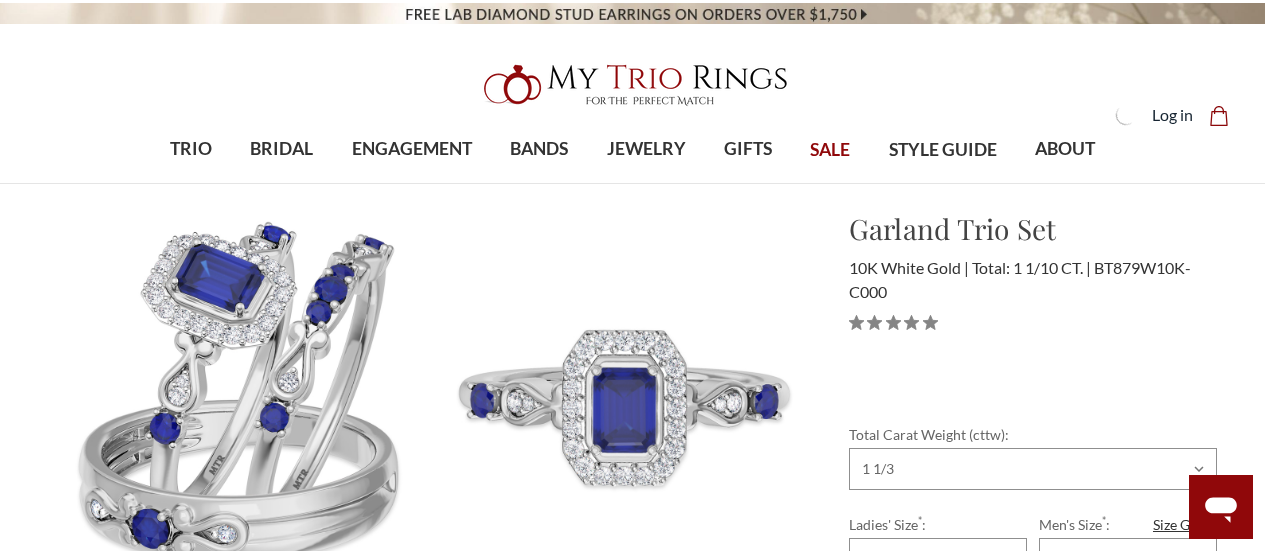 scroll, scrollTop: 0, scrollLeft: 0, axis: both 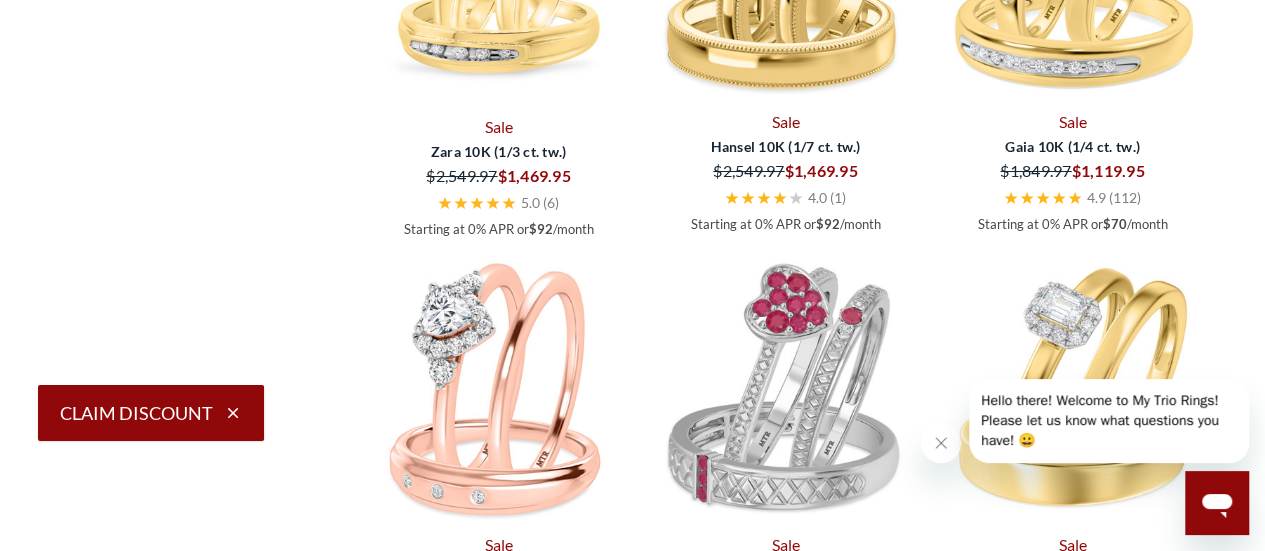 click at bounding box center (498, -450) 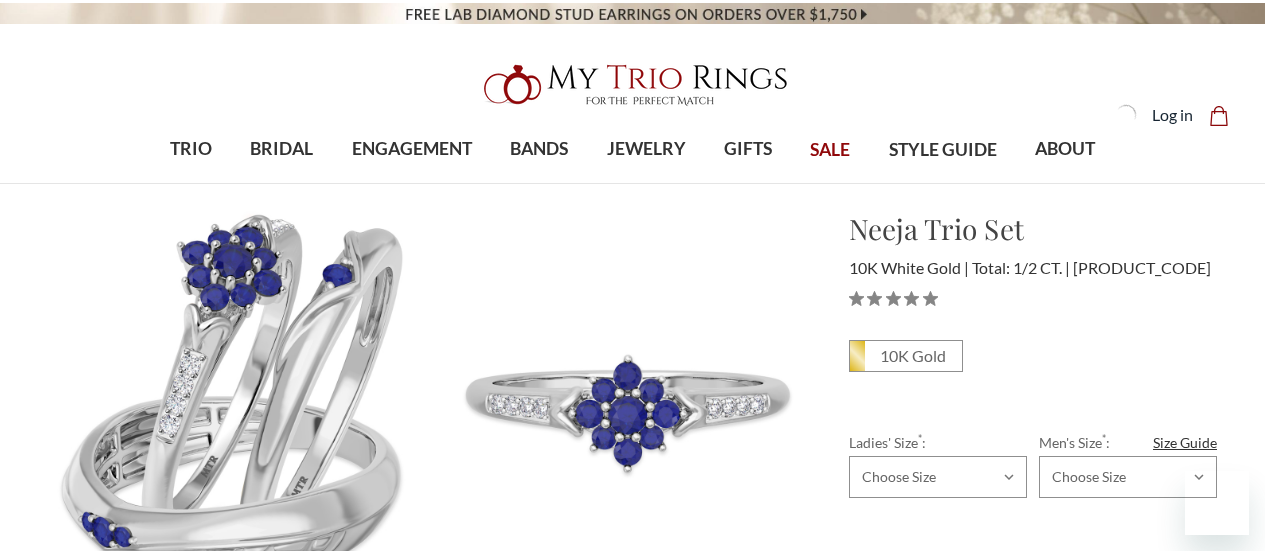 scroll, scrollTop: 0, scrollLeft: 0, axis: both 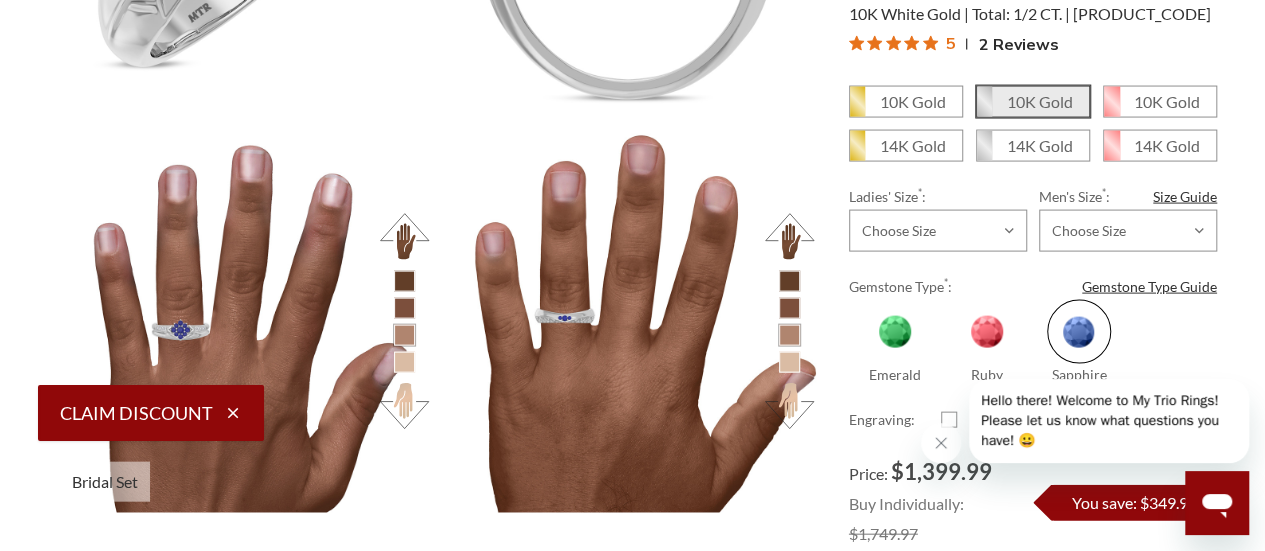 click at bounding box center [404, 281] 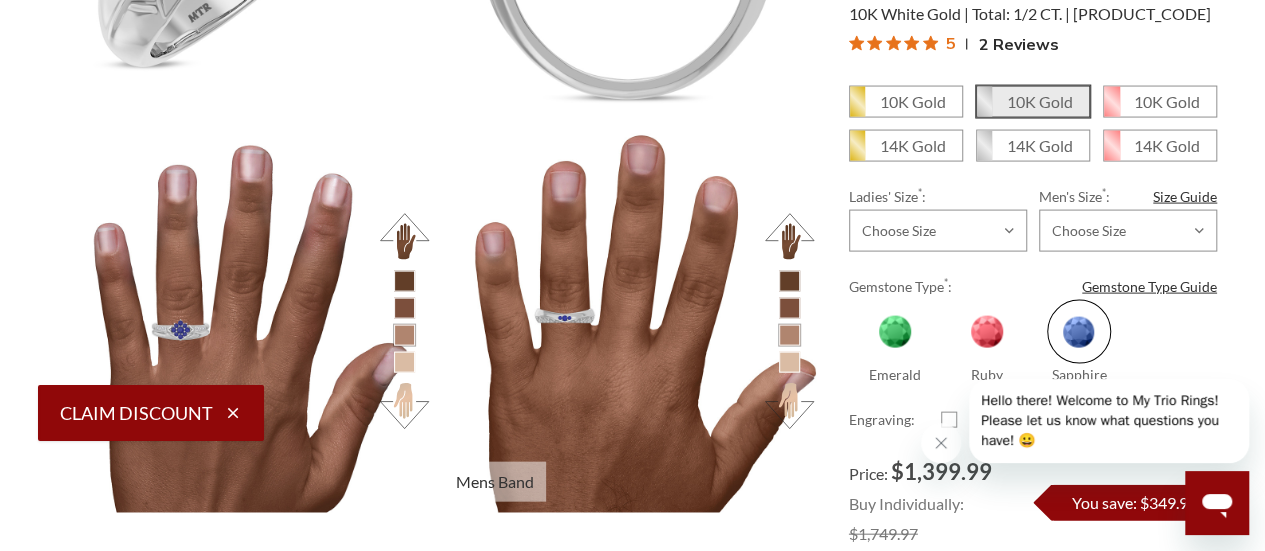 drag, startPoint x: 778, startPoint y: 332, endPoint x: 788, endPoint y: 283, distance: 50.01 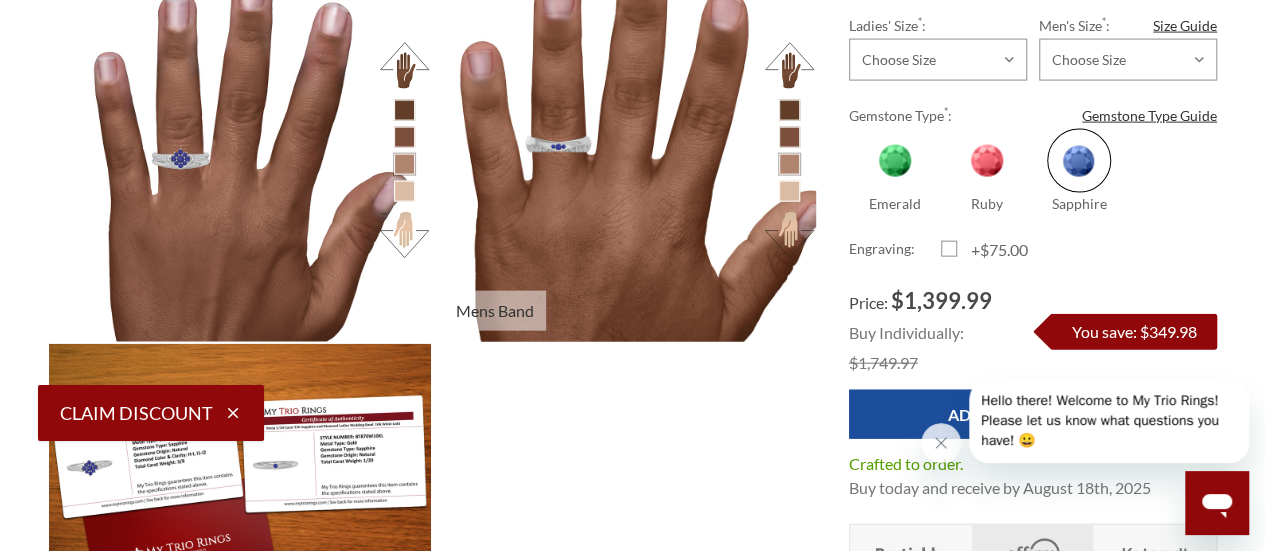 scroll, scrollTop: 2200, scrollLeft: 0, axis: vertical 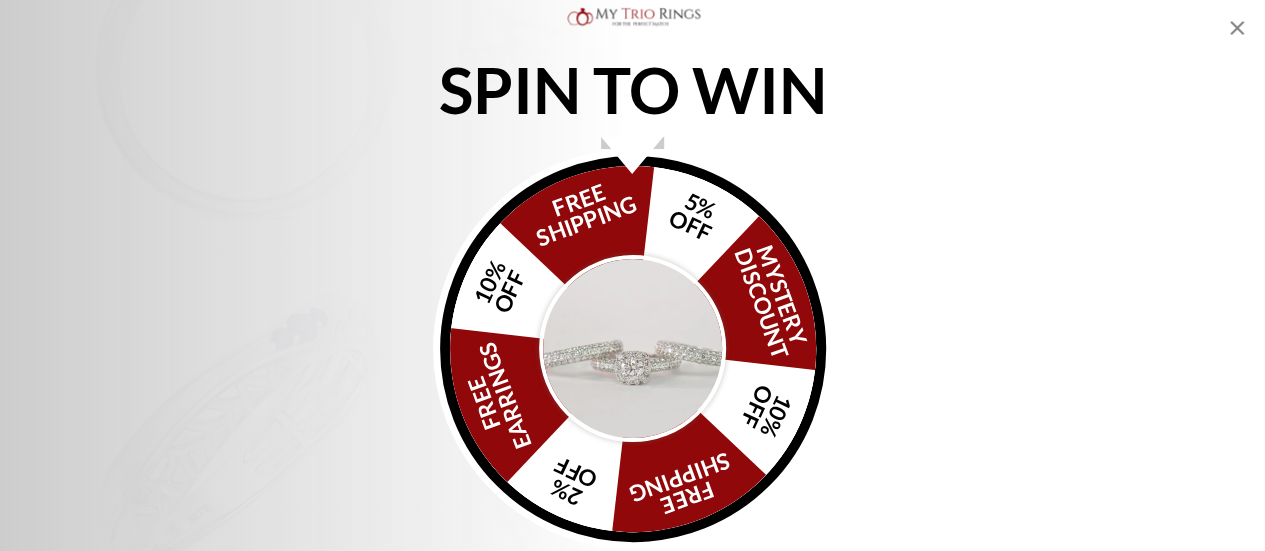 click 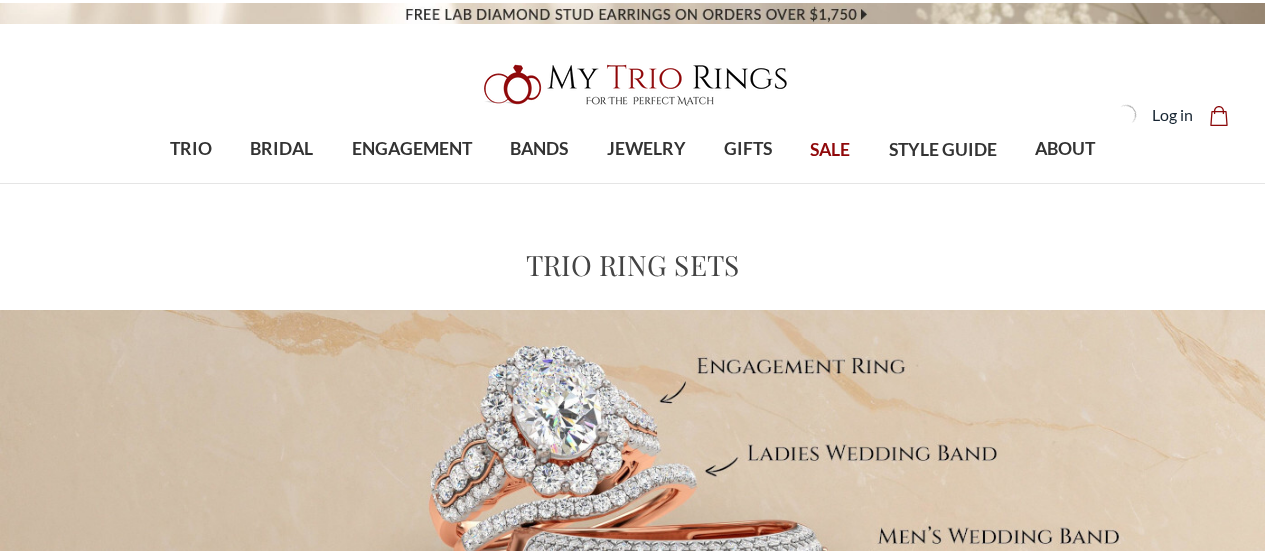 scroll, scrollTop: 3700, scrollLeft: 0, axis: vertical 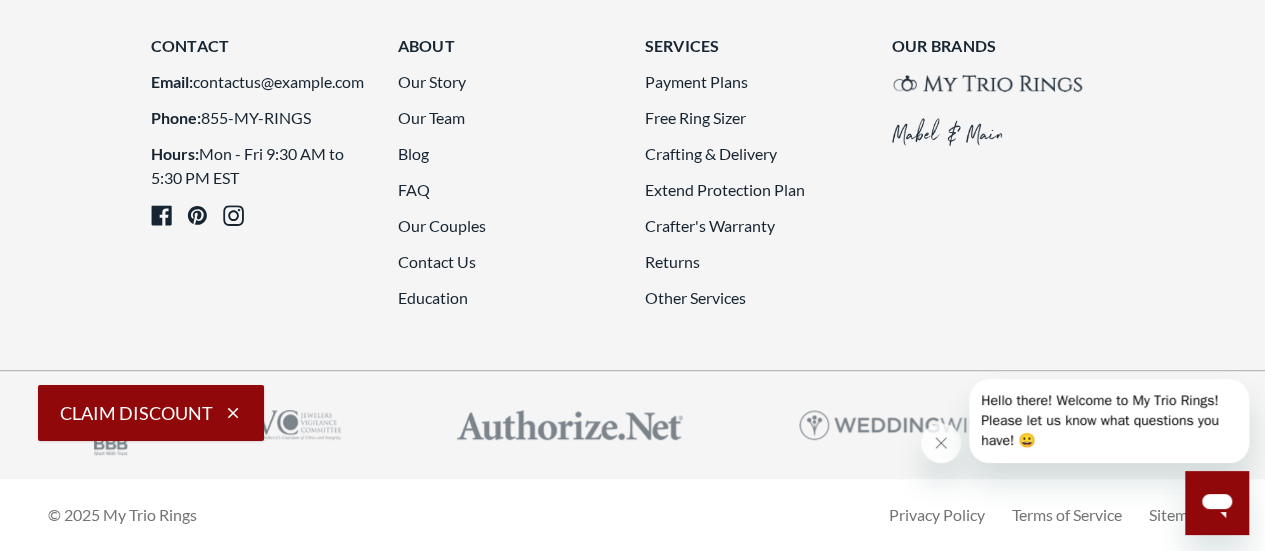 click on "2" 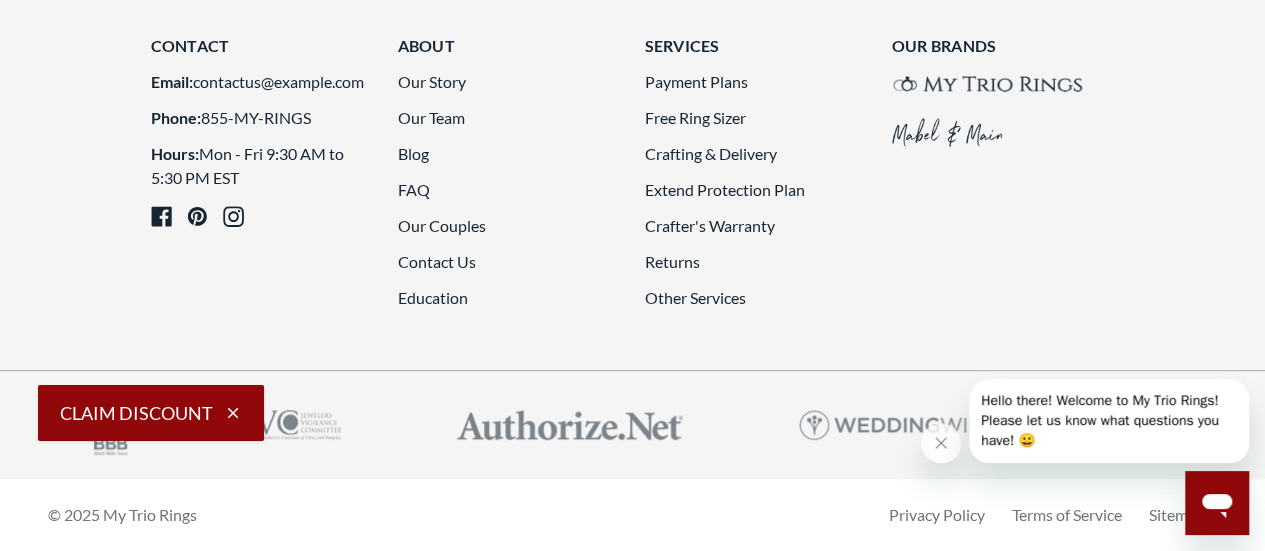 scroll, scrollTop: 4820, scrollLeft: 0, axis: vertical 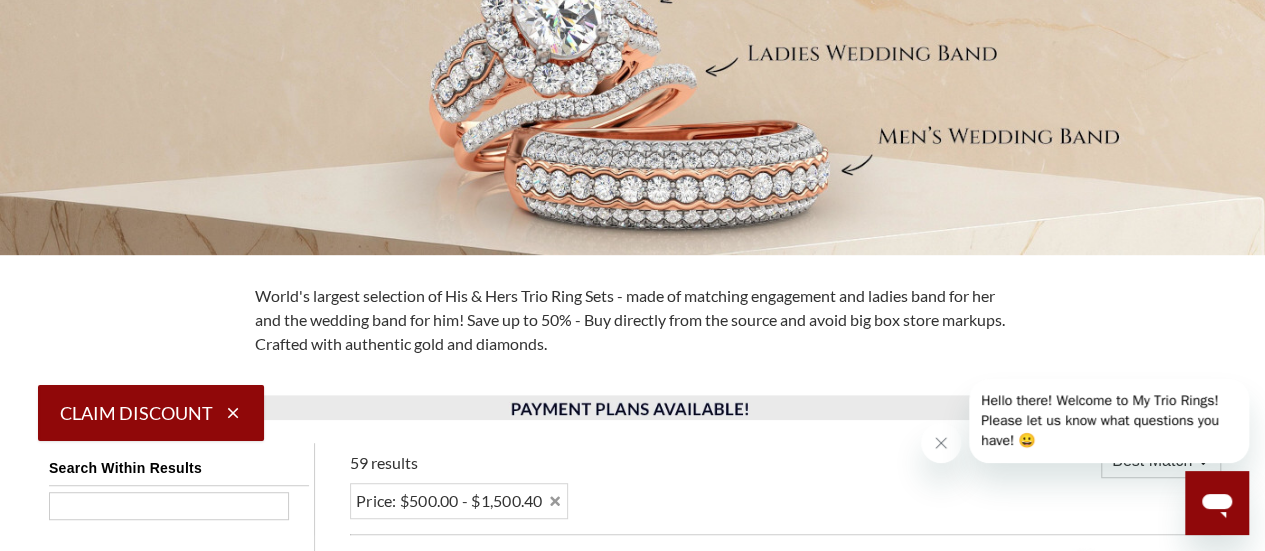 click at bounding box center (632, 82) 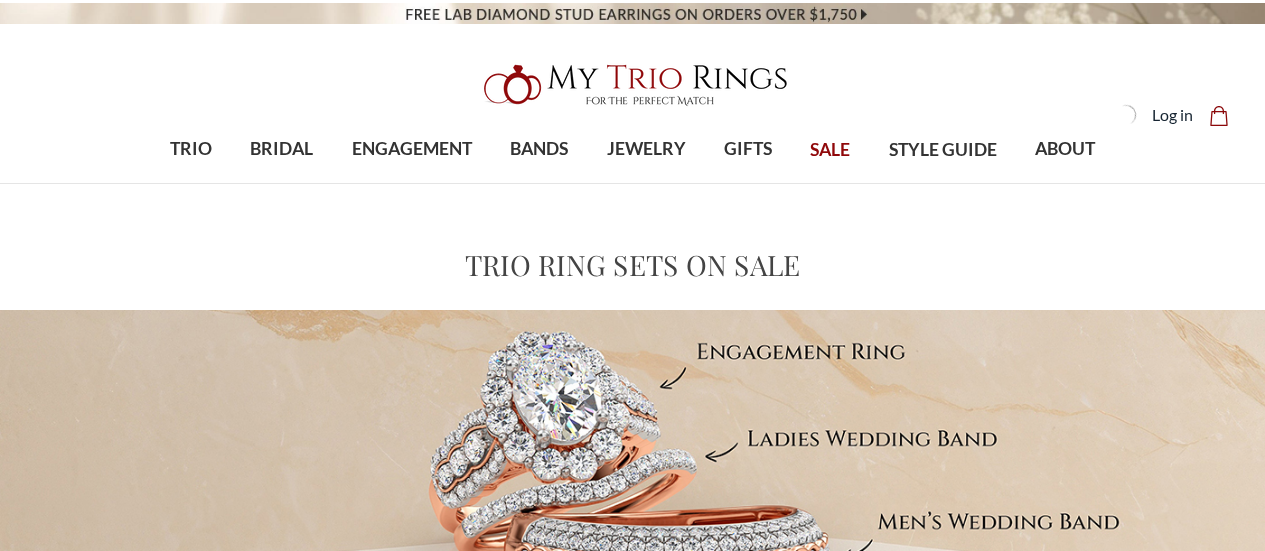 scroll, scrollTop: 0, scrollLeft: 0, axis: both 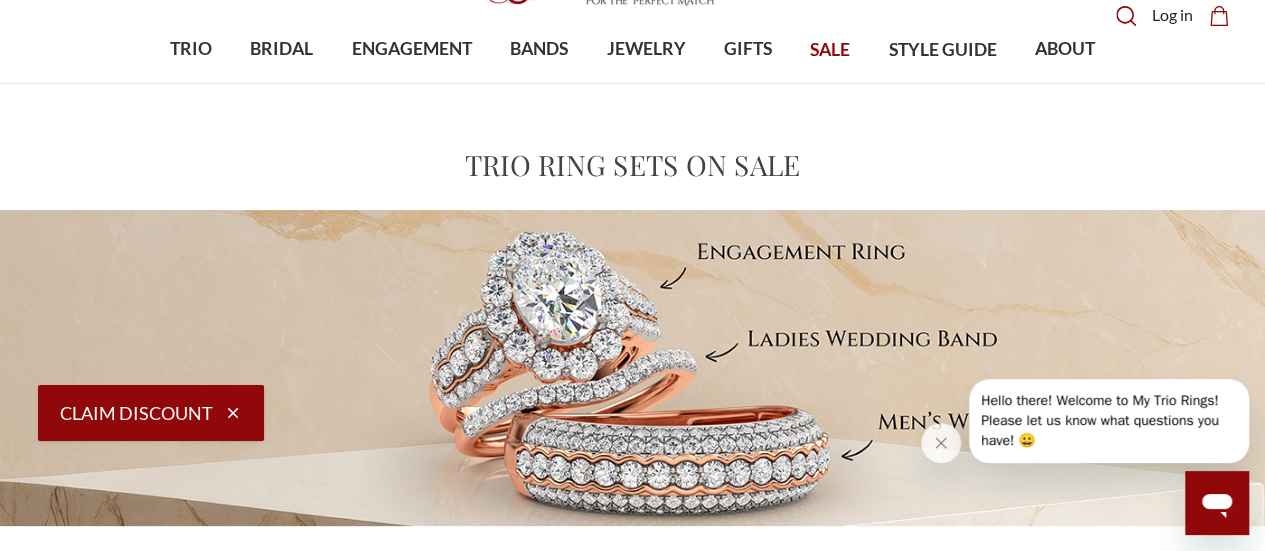 click at bounding box center [632, 368] 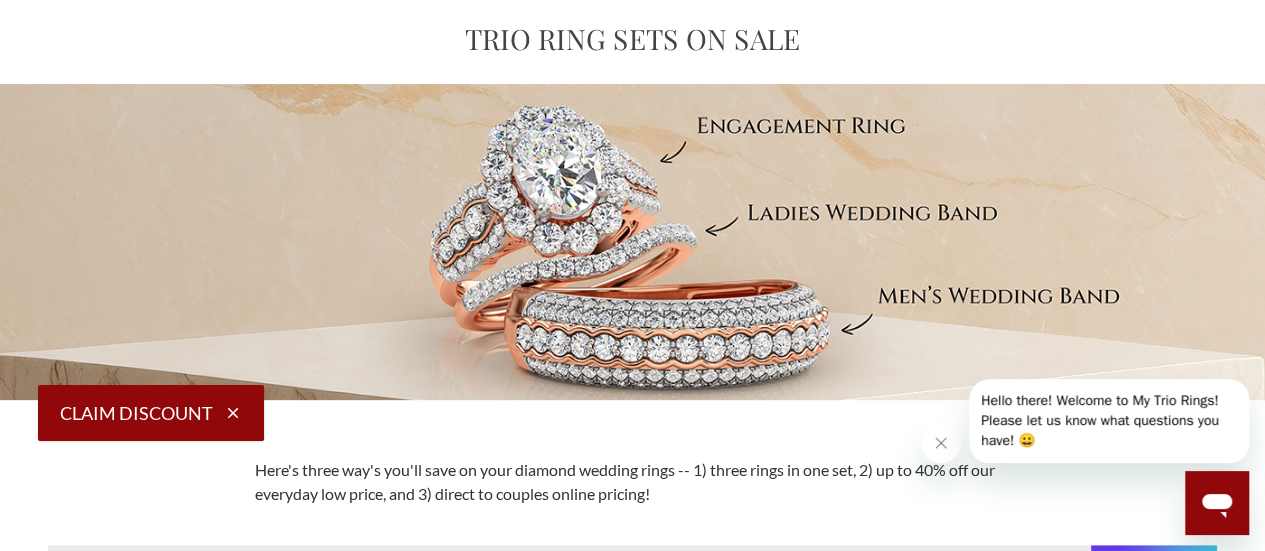 scroll, scrollTop: 200, scrollLeft: 0, axis: vertical 